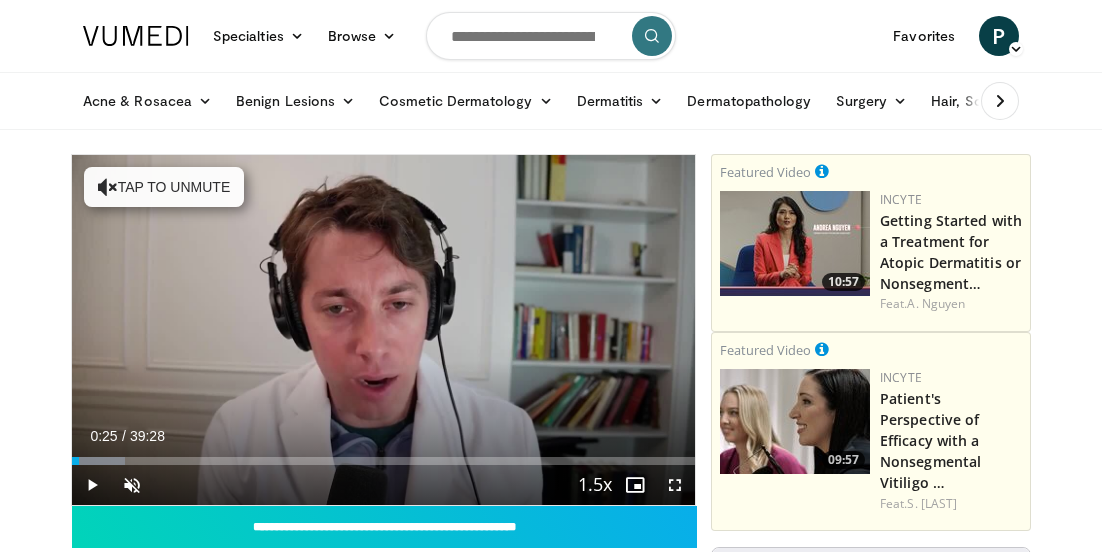 scroll, scrollTop: 193, scrollLeft: 0, axis: vertical 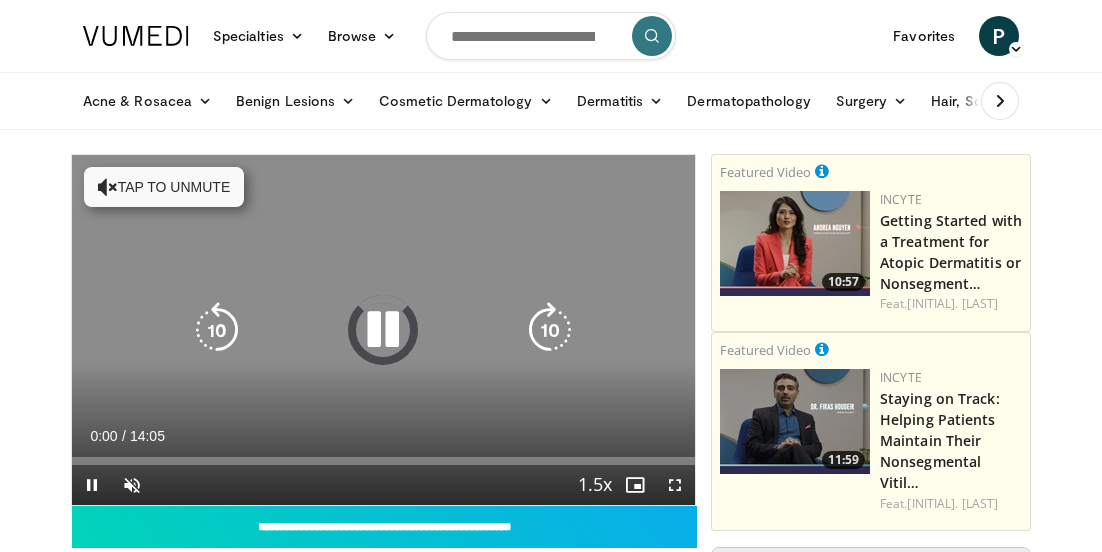 click at bounding box center (383, 330) 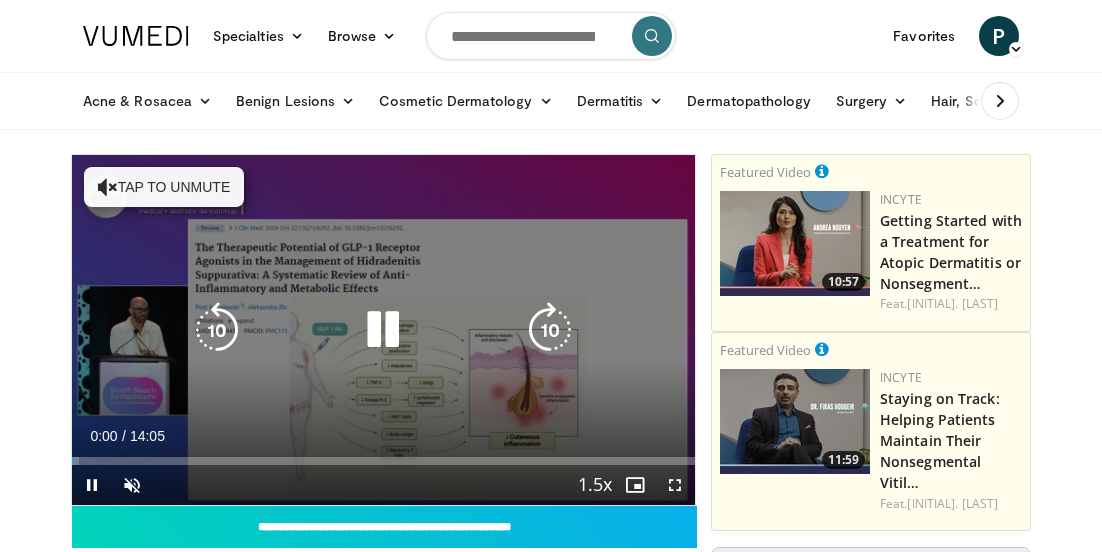 click at bounding box center (383, 330) 